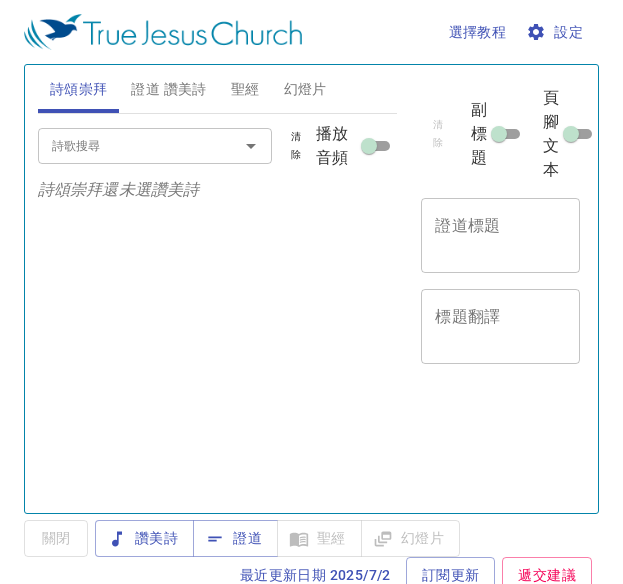 scroll, scrollTop: 0, scrollLeft: 0, axis: both 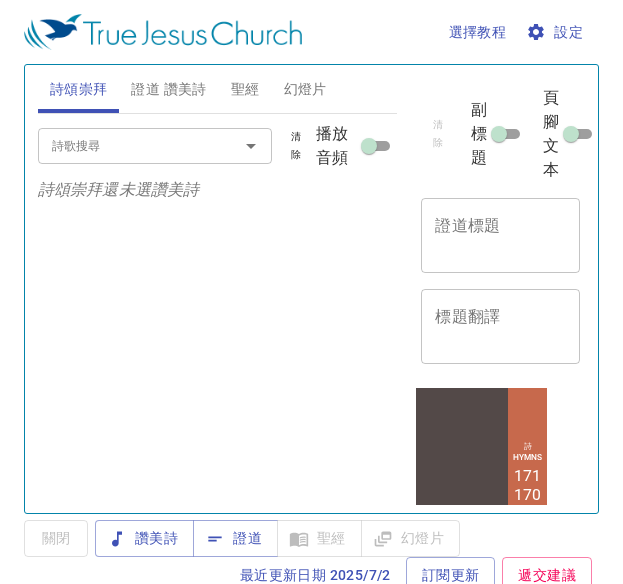 click on "證道標題" at bounding box center [500, 235] 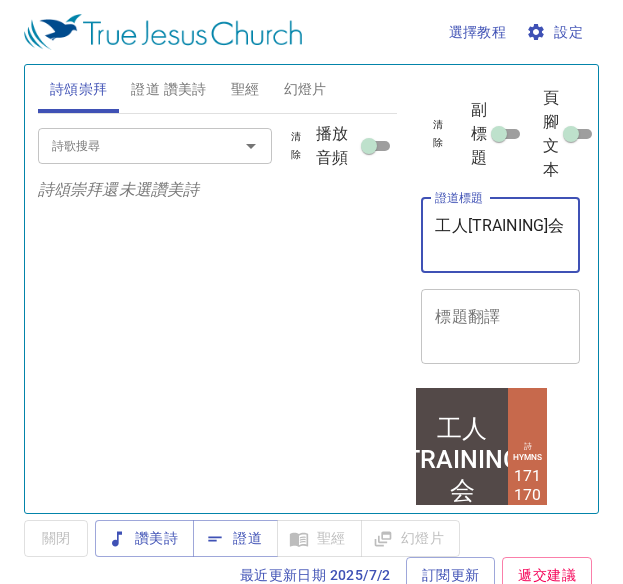 click on "工人[TRAINING]会" at bounding box center [500, 235] 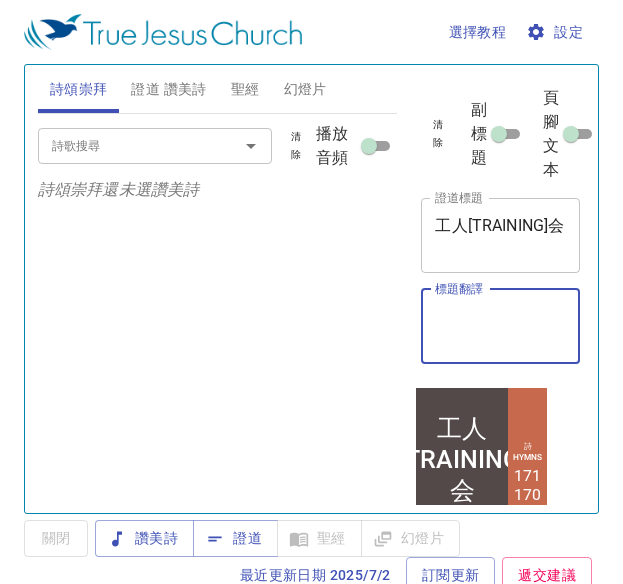 click on "標題翻譯" at bounding box center [500, 326] 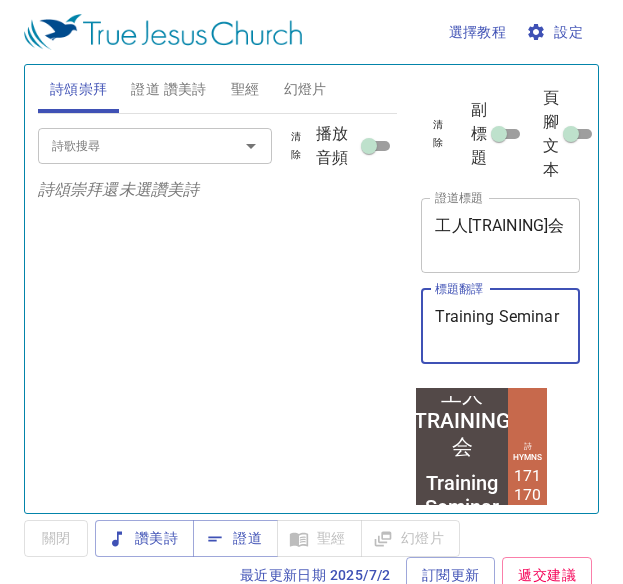 type on "Training Seminar" 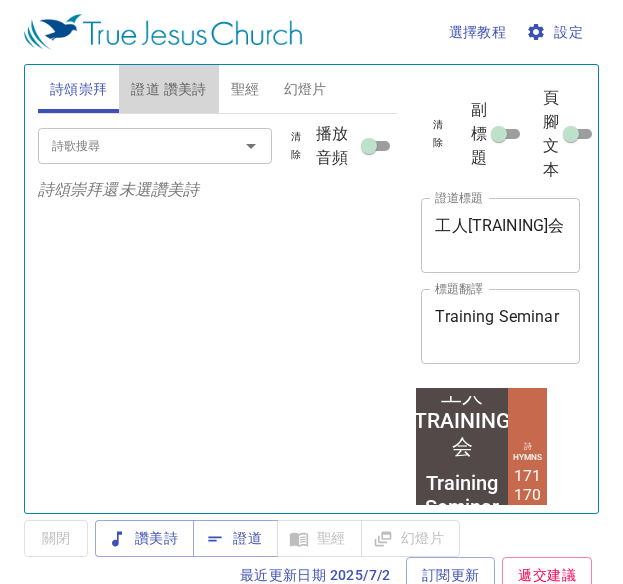 click on "證道 讚美詩" at bounding box center [168, 89] 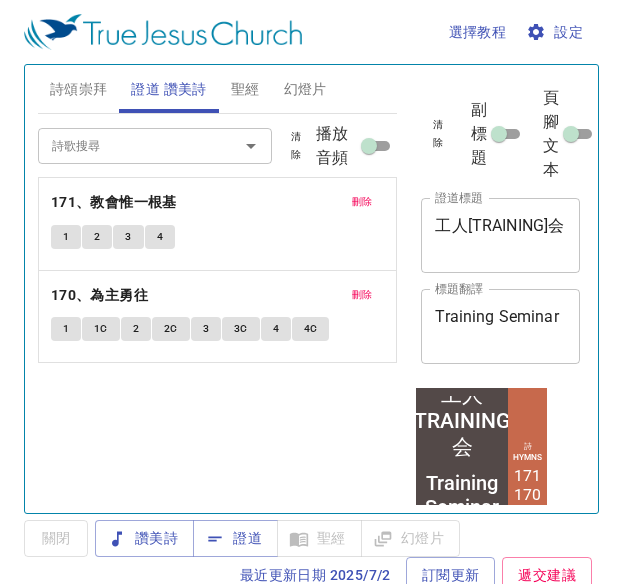 click on "清除" at bounding box center (0, 0) 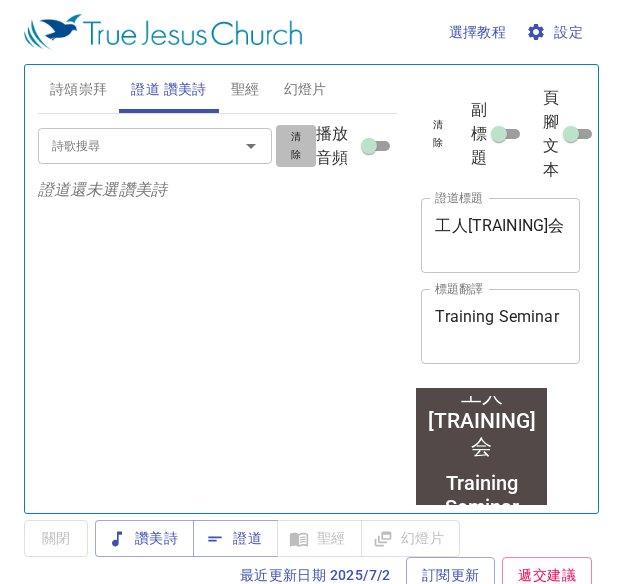 click on "清除" at bounding box center (0, 0) 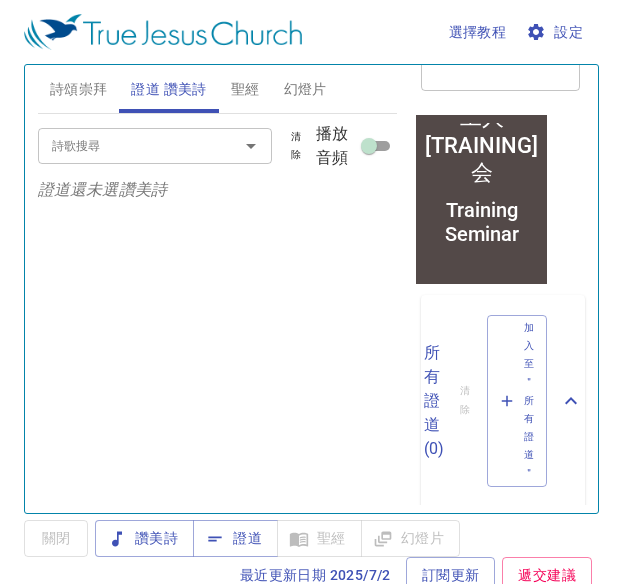 scroll, scrollTop: 0, scrollLeft: 0, axis: both 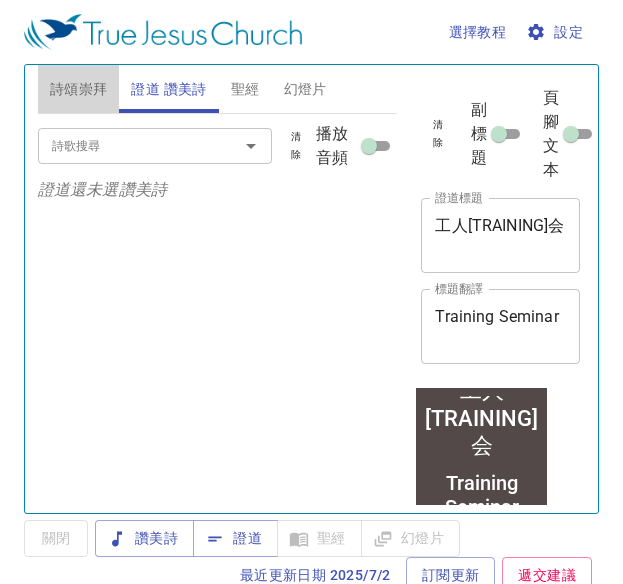 click on "詩頌崇拜" at bounding box center (79, 89) 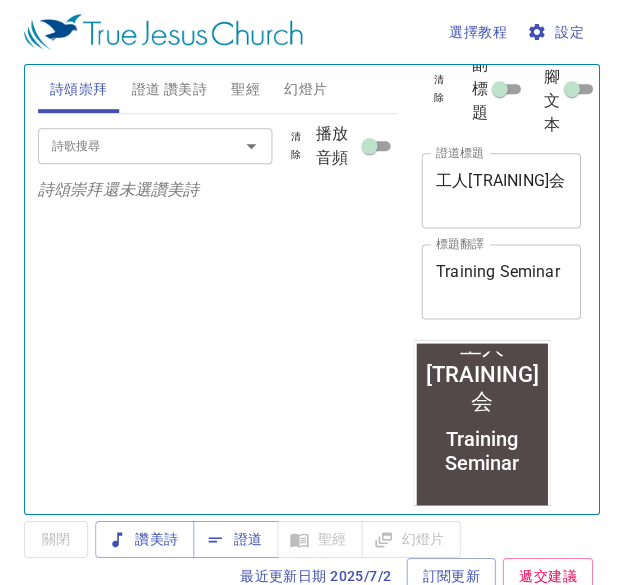 scroll, scrollTop: 0, scrollLeft: 0, axis: both 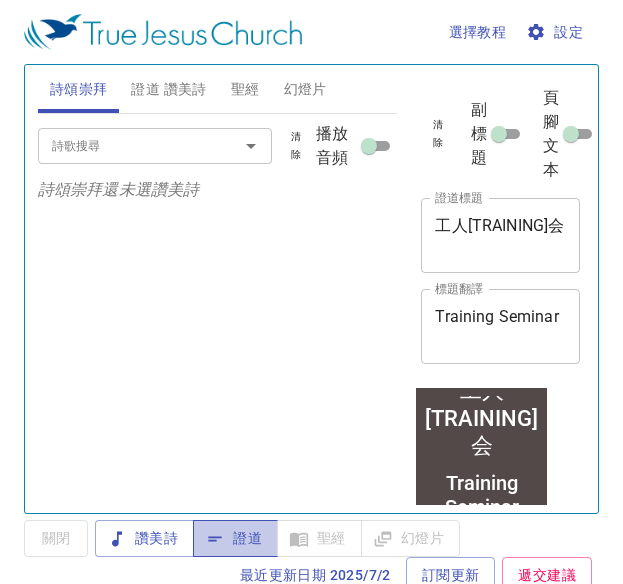 click on "證道" at bounding box center (144, 538) 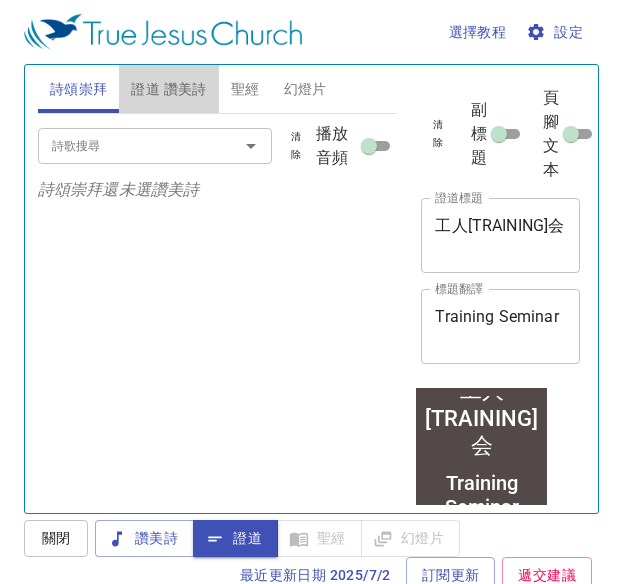 click on "證道 讚美詩" at bounding box center [168, 89] 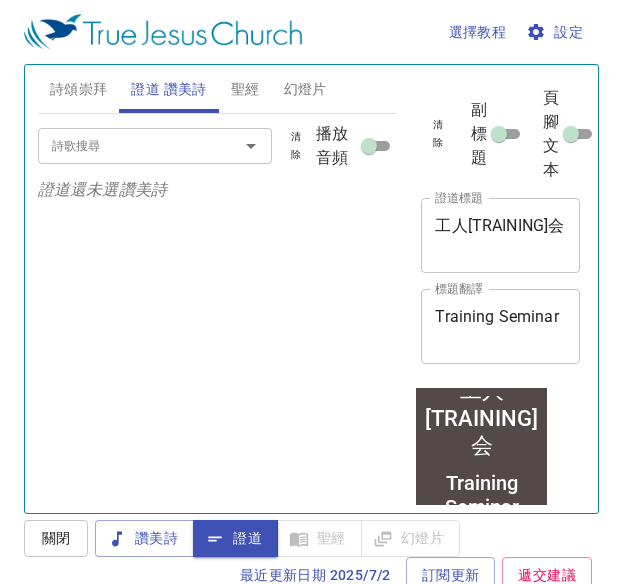 click on "詩歌搜尋" at bounding box center [0, 0] 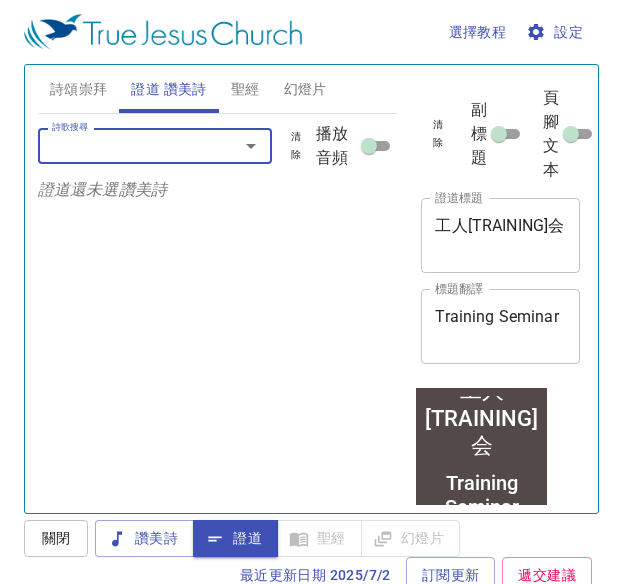 type on "1" 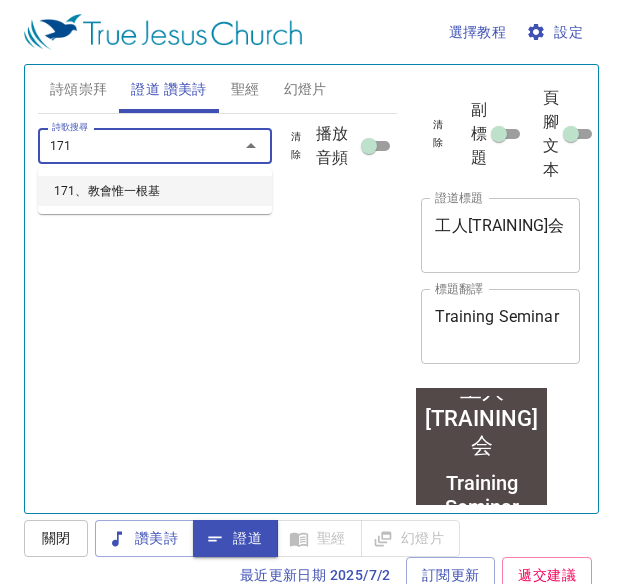 click on "171、教會惟一根基" at bounding box center (155, 191) 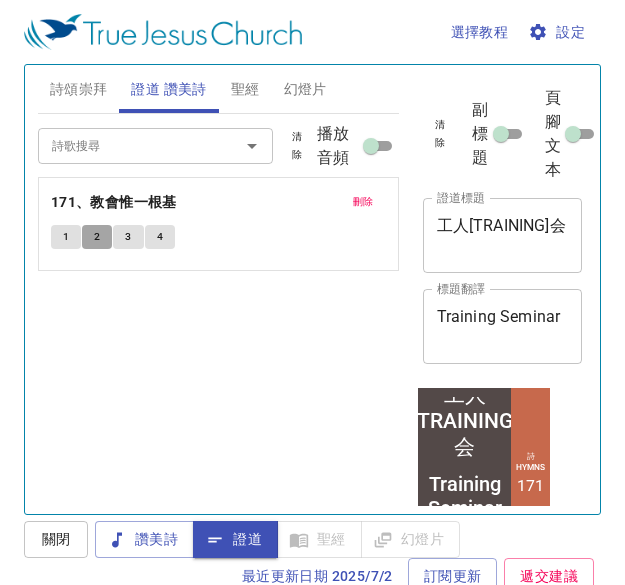 click on "2" at bounding box center [66, 237] 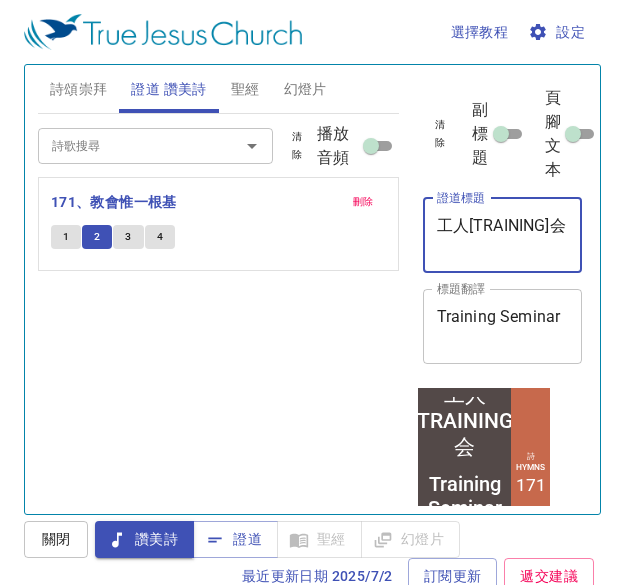 click on "工人讲习会" at bounding box center (503, 235) 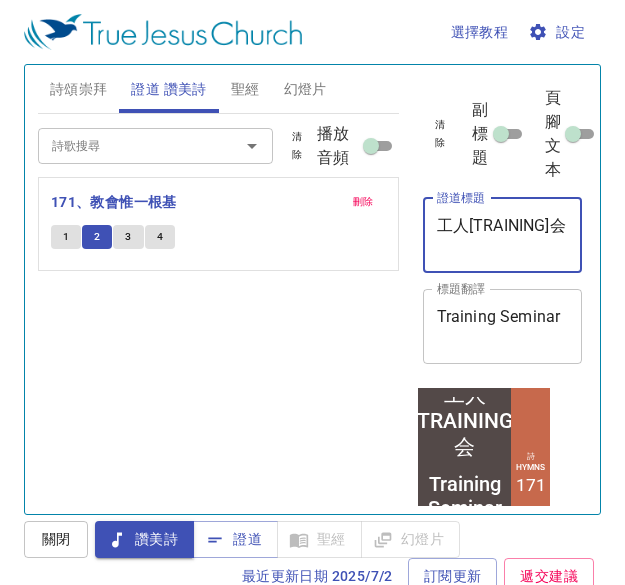 click on "工人讲习会" at bounding box center [503, 235] 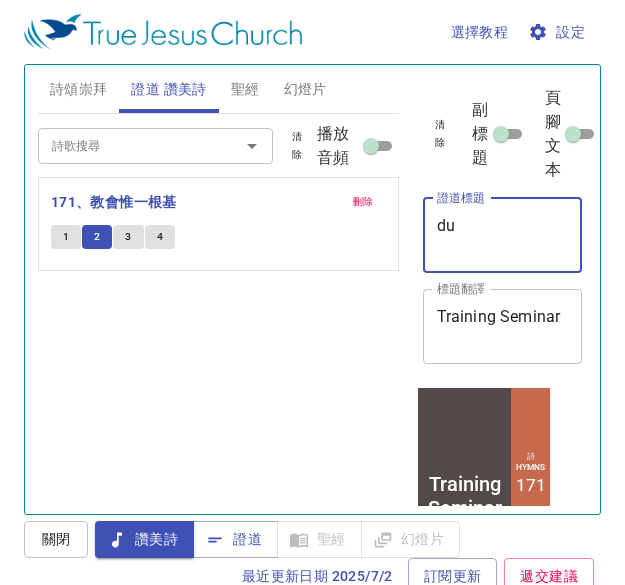 type on "d" 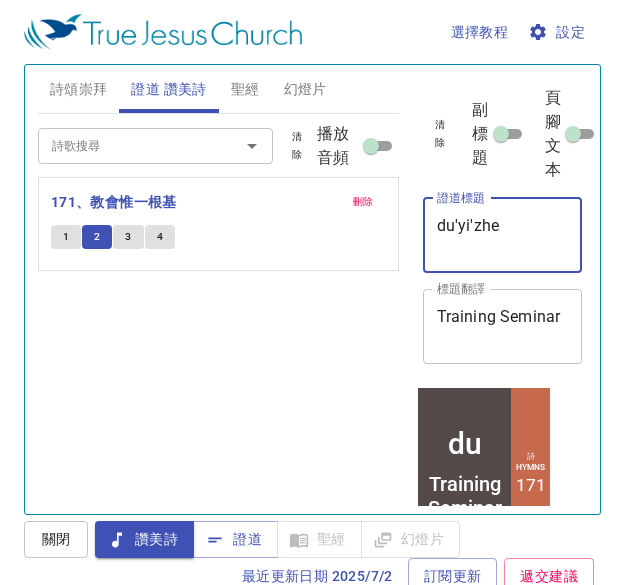 type on "du'yi'zhen" 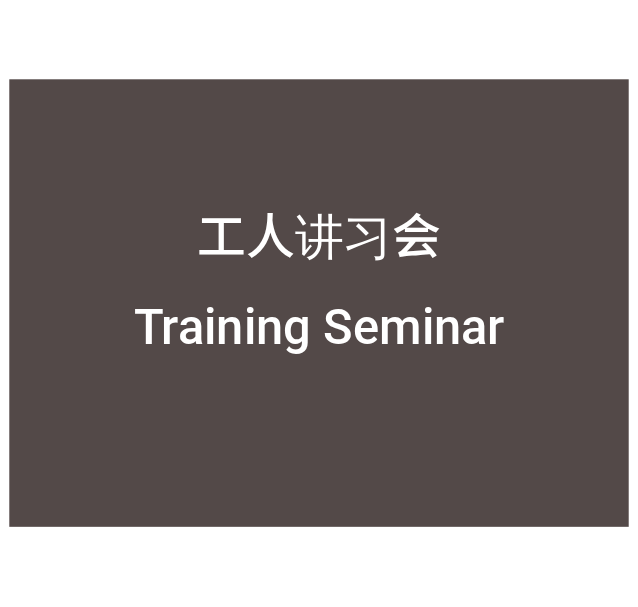 scroll, scrollTop: 0, scrollLeft: 0, axis: both 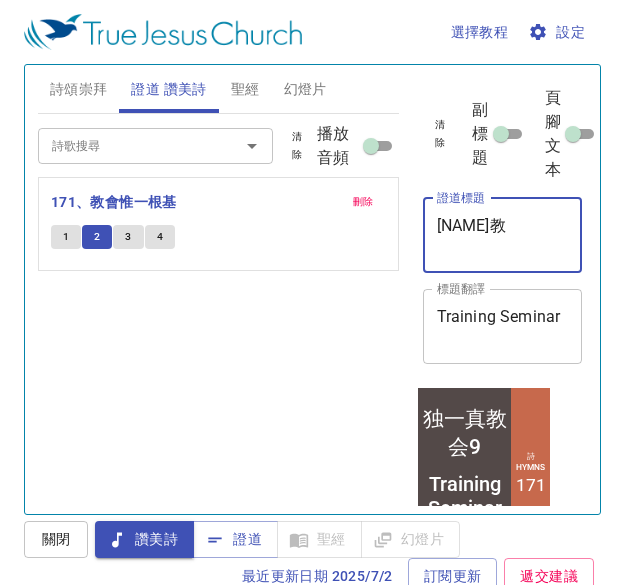 type on "独一真" 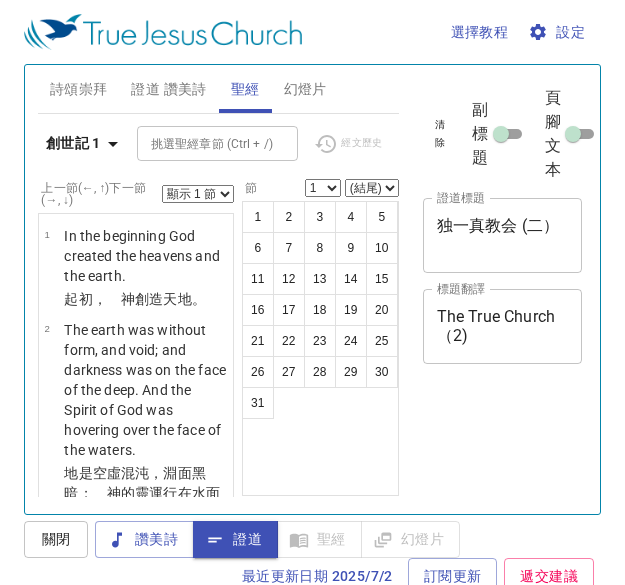 scroll, scrollTop: 0, scrollLeft: 0, axis: both 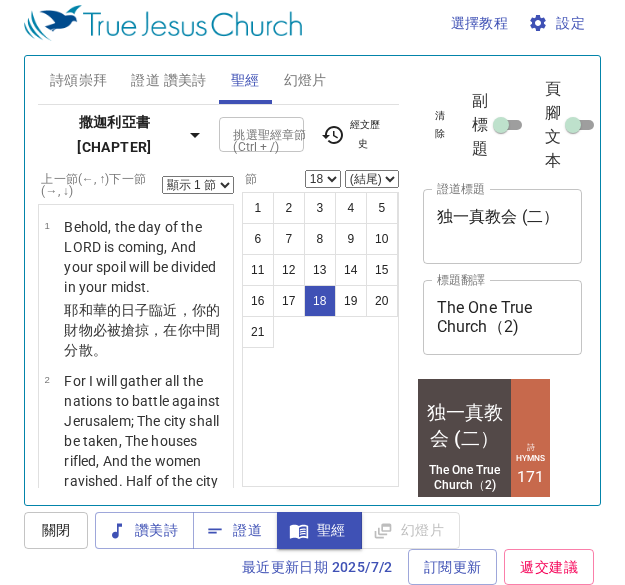 click on "撒迦利亞書 14" at bounding box center (115, 134) 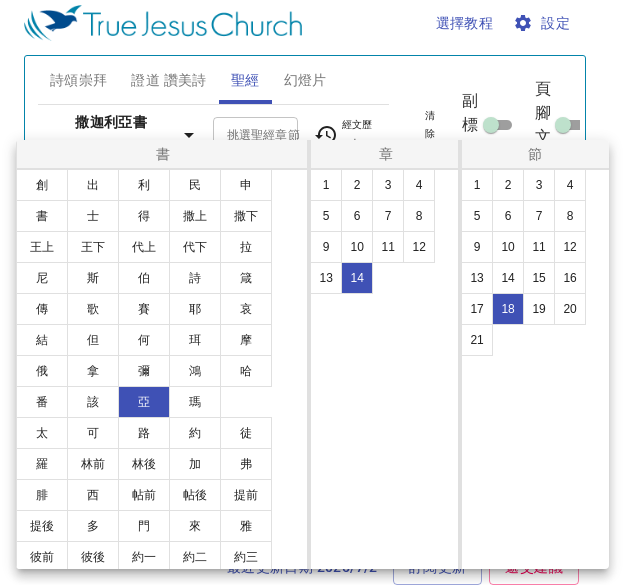 click at bounding box center (312, 292) 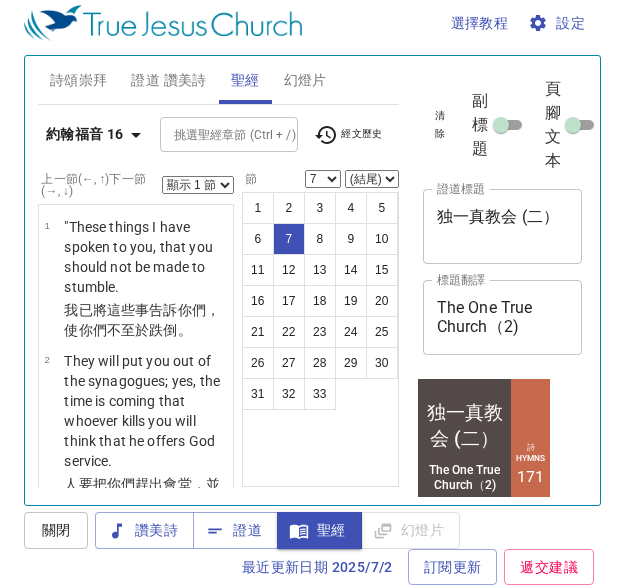 scroll, scrollTop: 9, scrollLeft: 0, axis: vertical 